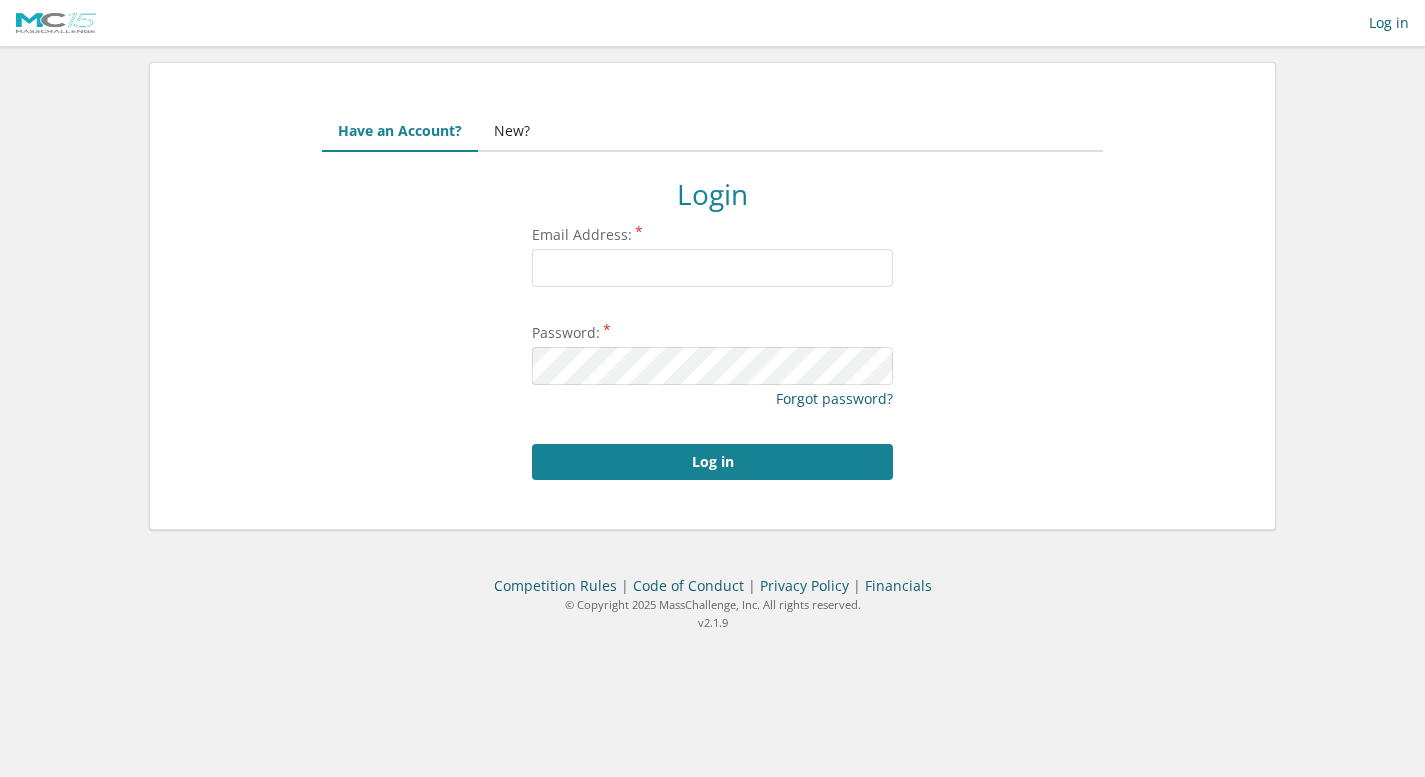 scroll, scrollTop: 0, scrollLeft: 0, axis: both 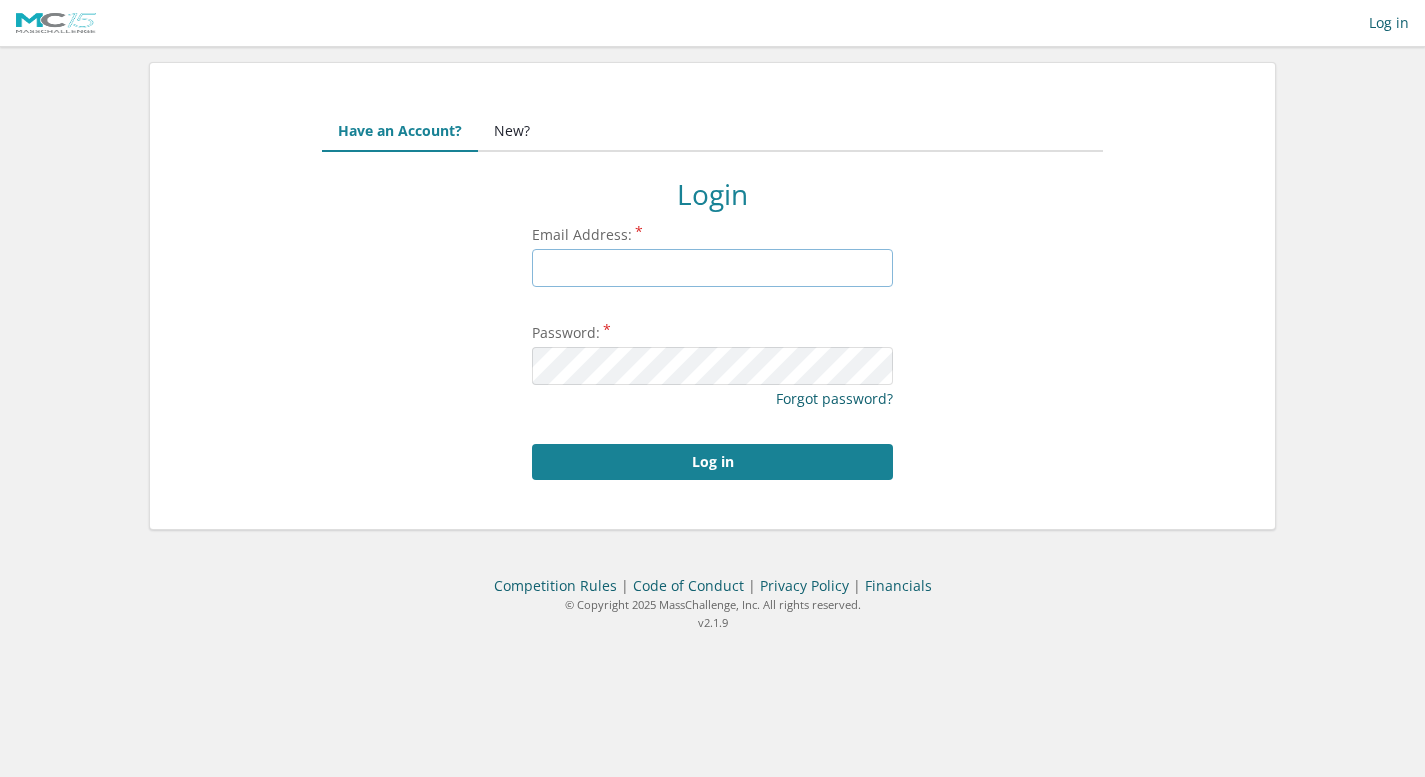 type on "[EMAIL]" 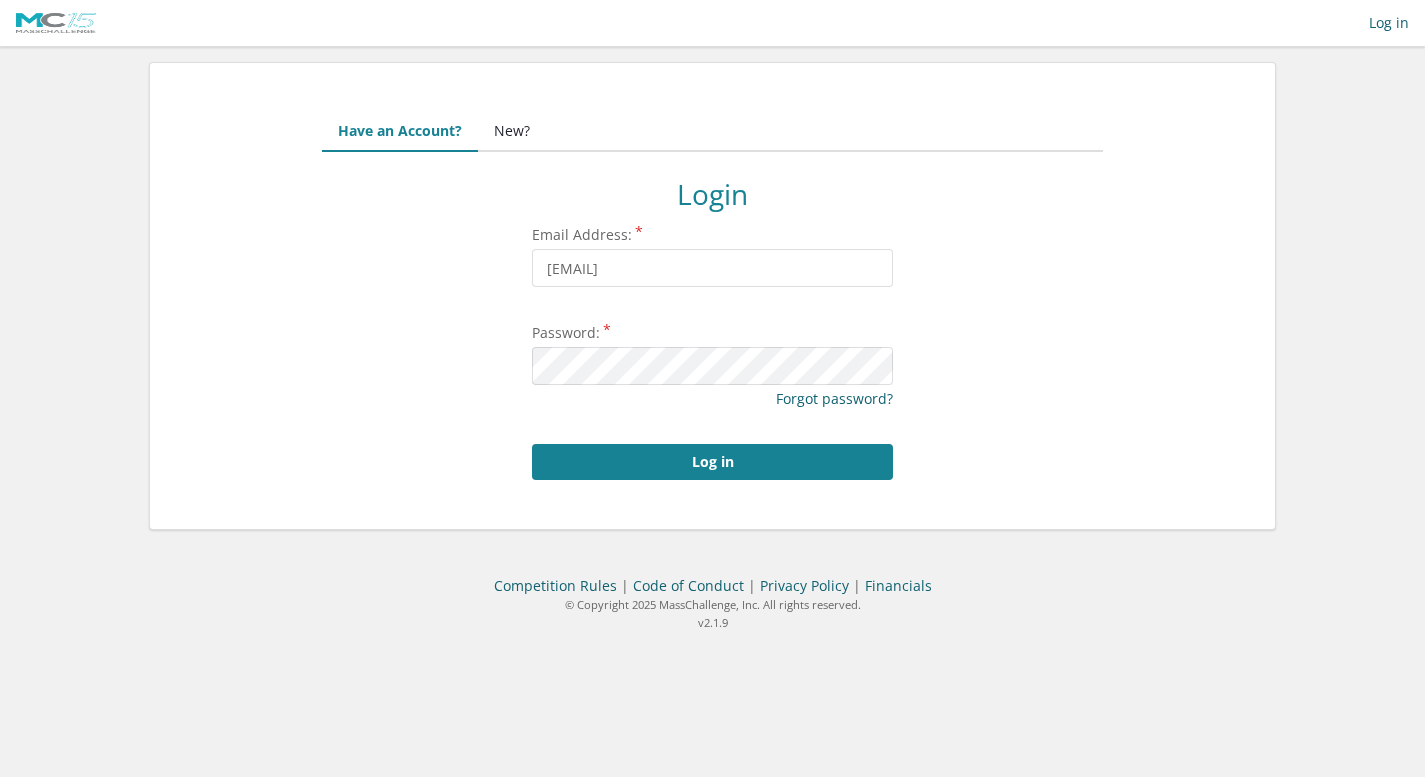 click on "Have an Account?
New?
This site requires cookies to be enabled. You appear to have cookies
disabled in your browser. Please enable cookies to proceed.
Login
Email Address:
[EMAIL]
Password:
Forgot password?
Log in" at bounding box center (712, 296) 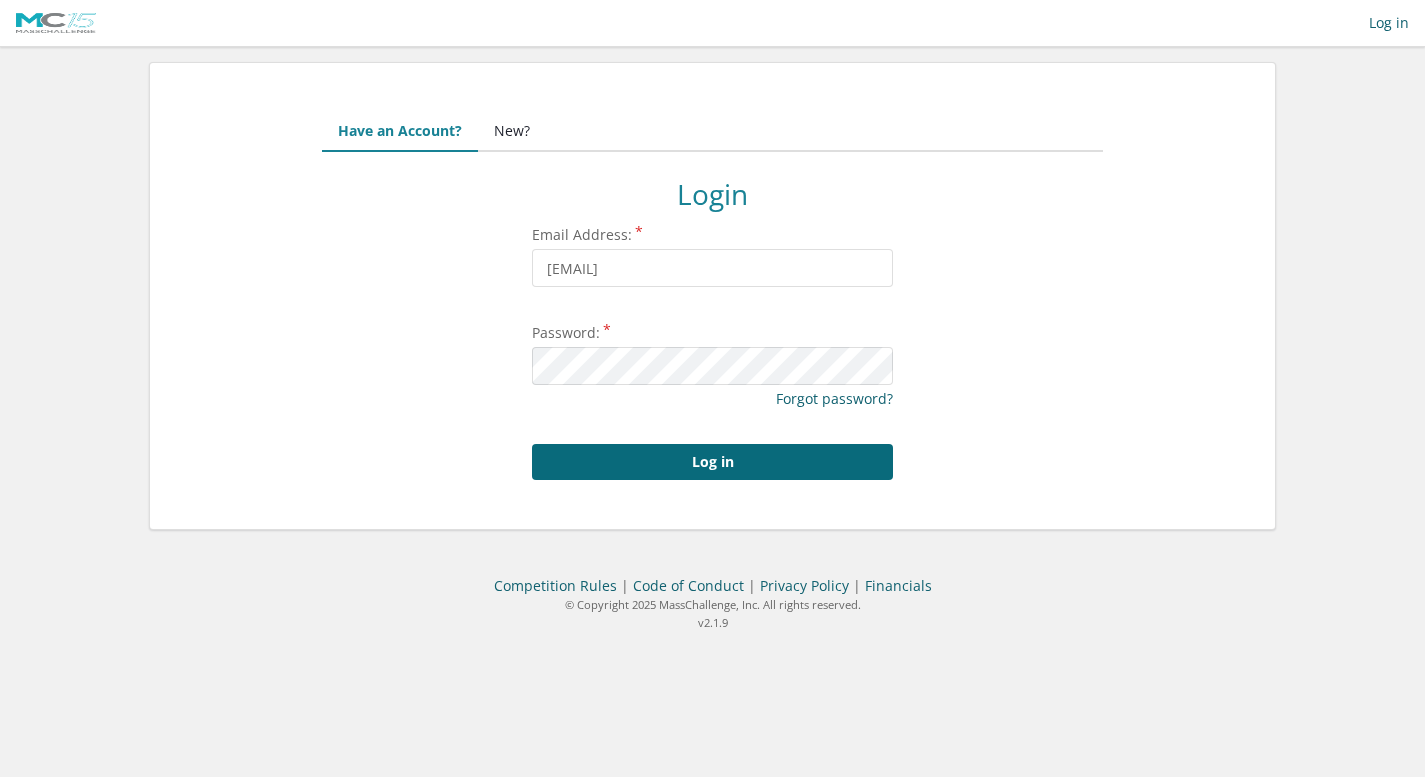 click on "Log in" at bounding box center [712, 462] 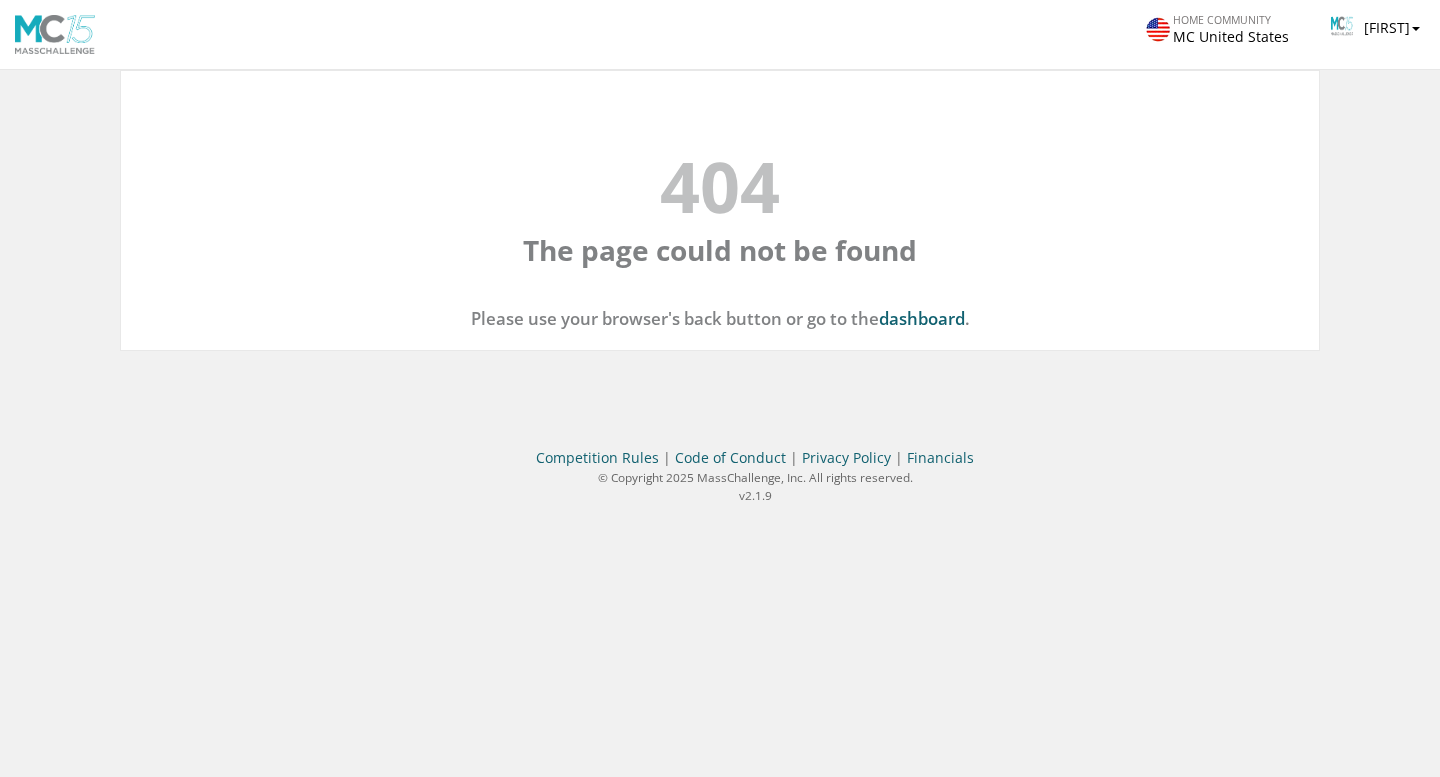 scroll, scrollTop: 0, scrollLeft: 0, axis: both 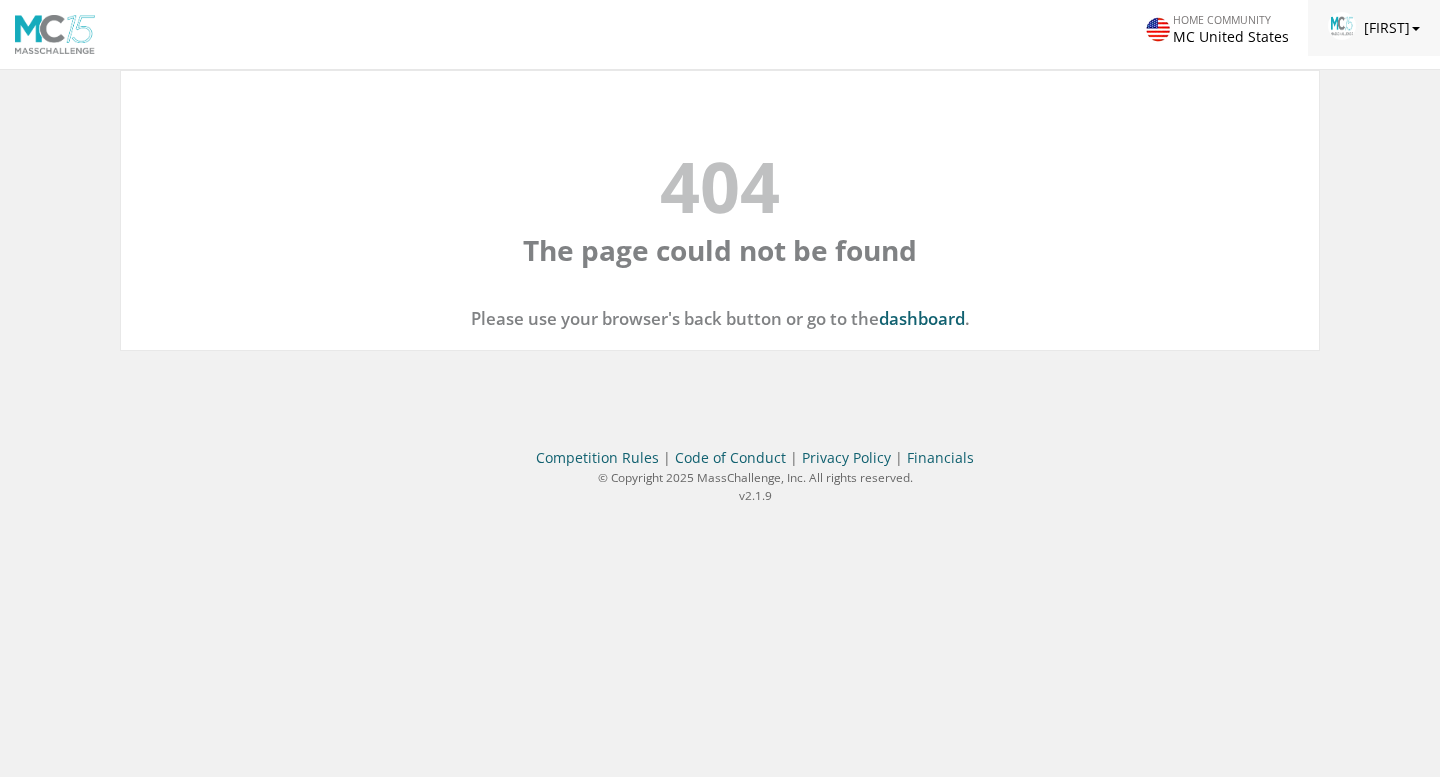 click on "[FIRST]" at bounding box center [1374, 28] 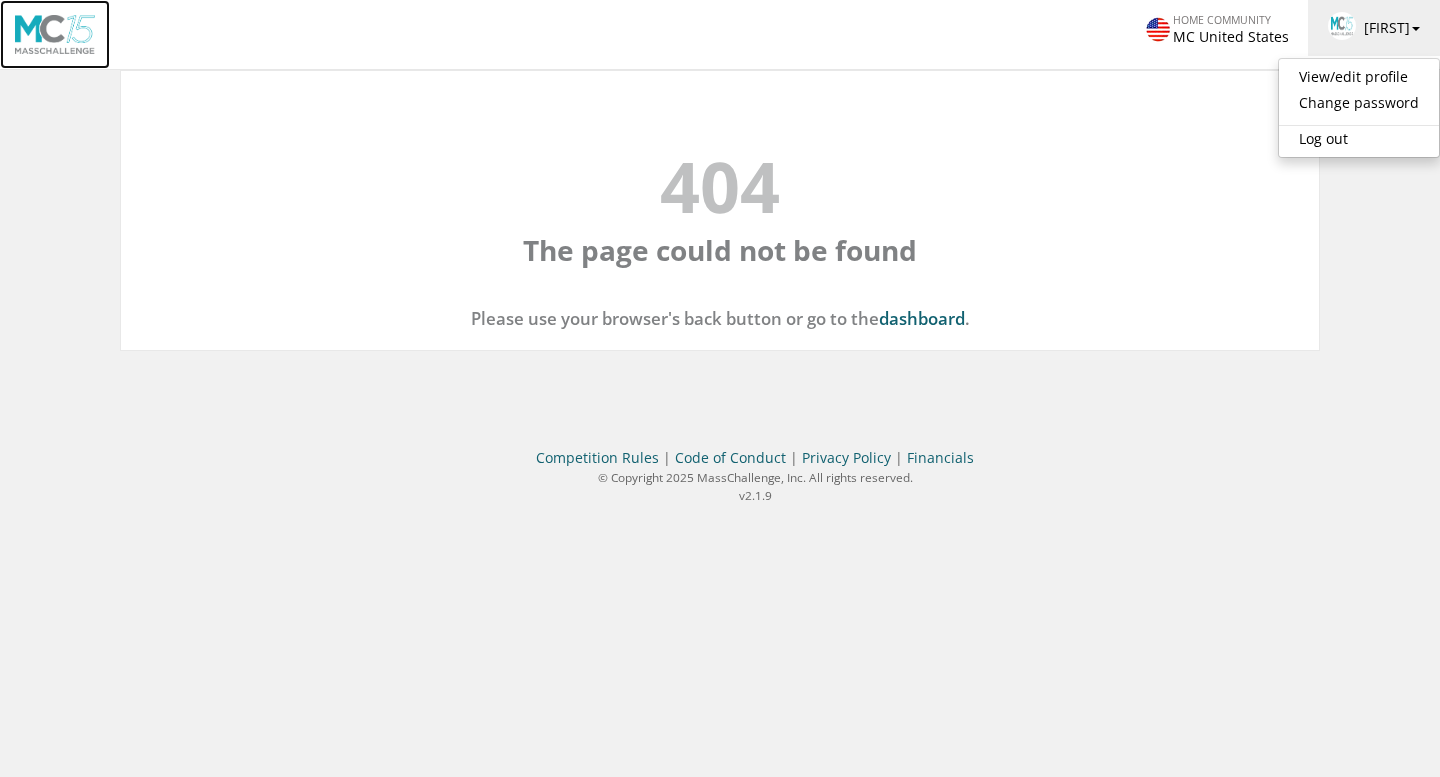 click at bounding box center (55, 34) 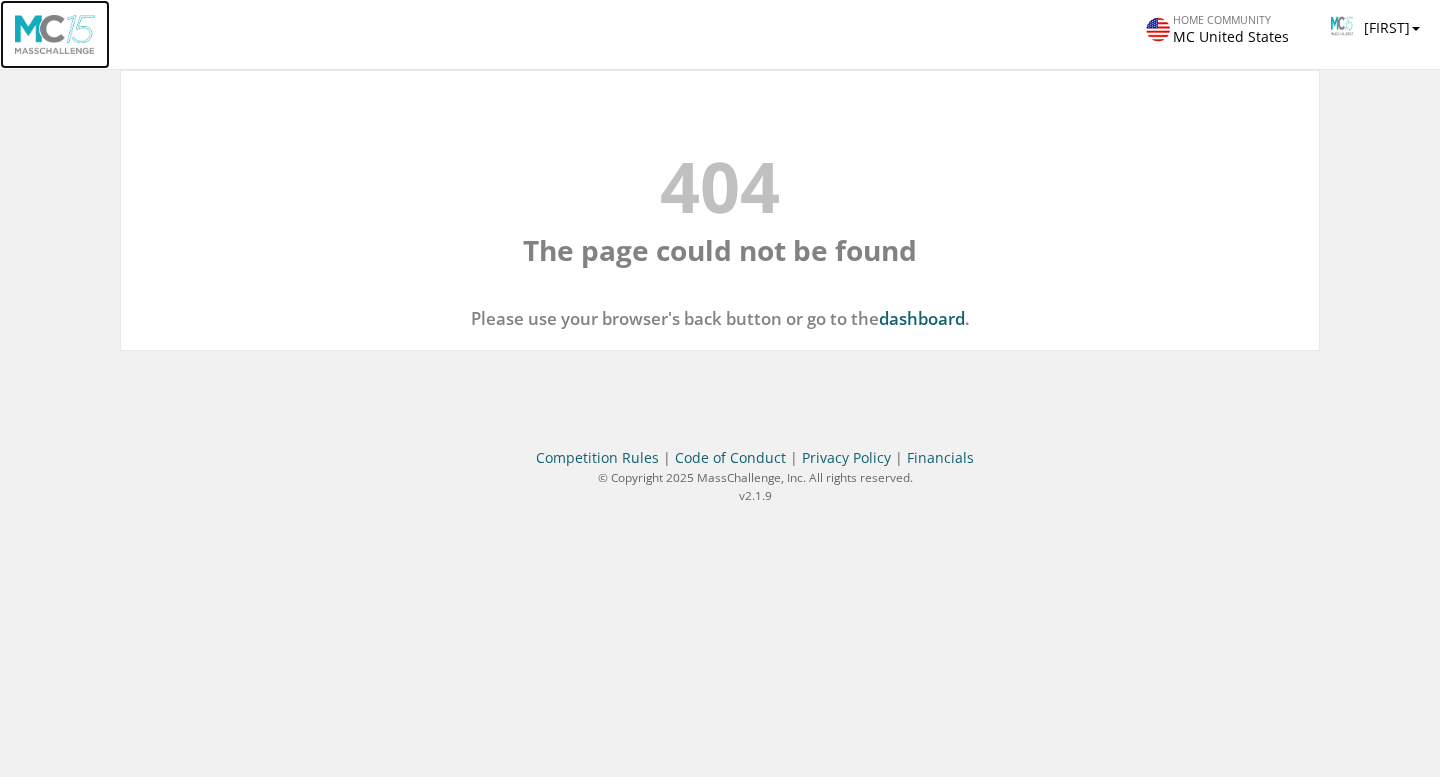 click at bounding box center (55, 34) 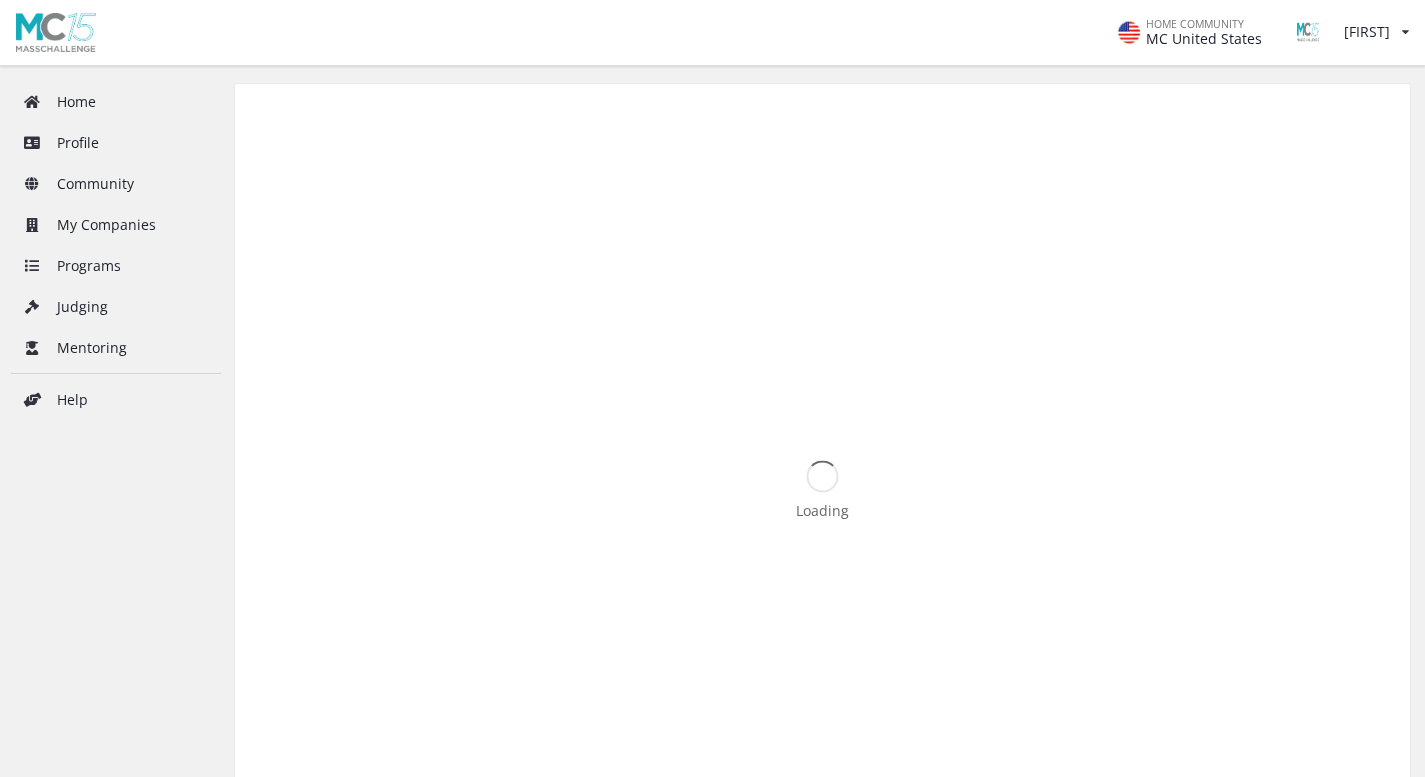 scroll, scrollTop: 0, scrollLeft: 0, axis: both 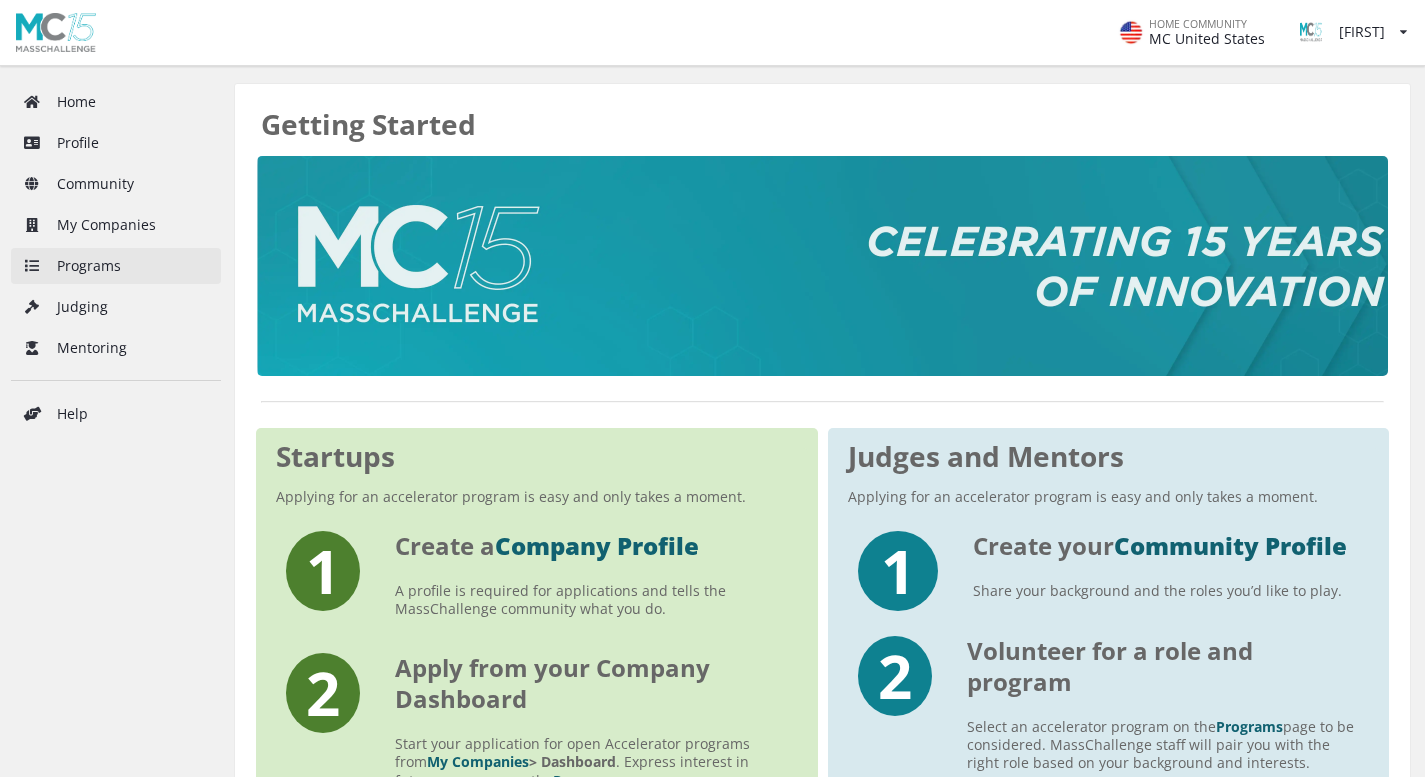 click on "Programs" at bounding box center (116, 266) 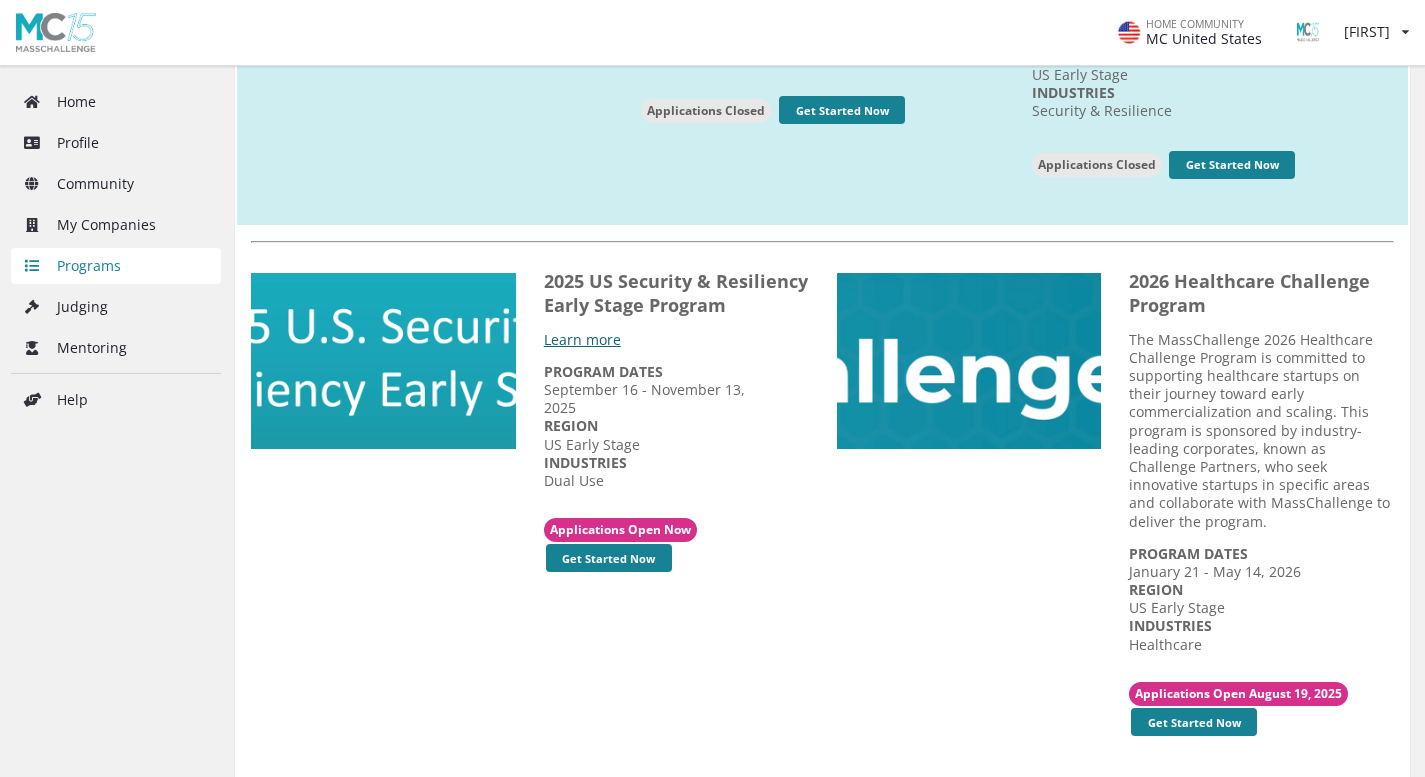 scroll, scrollTop: 1074, scrollLeft: 0, axis: vertical 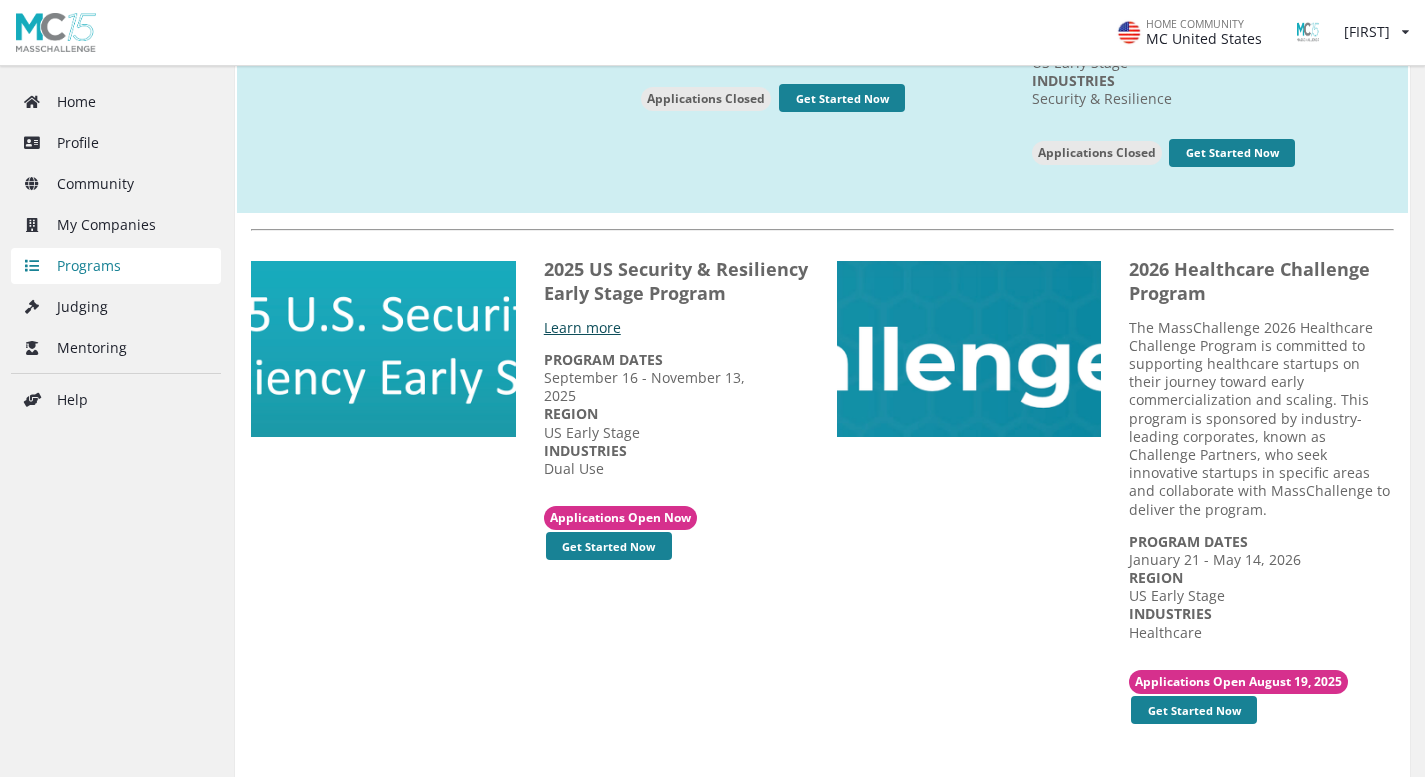 click on "Learn more" at bounding box center (582, 327) 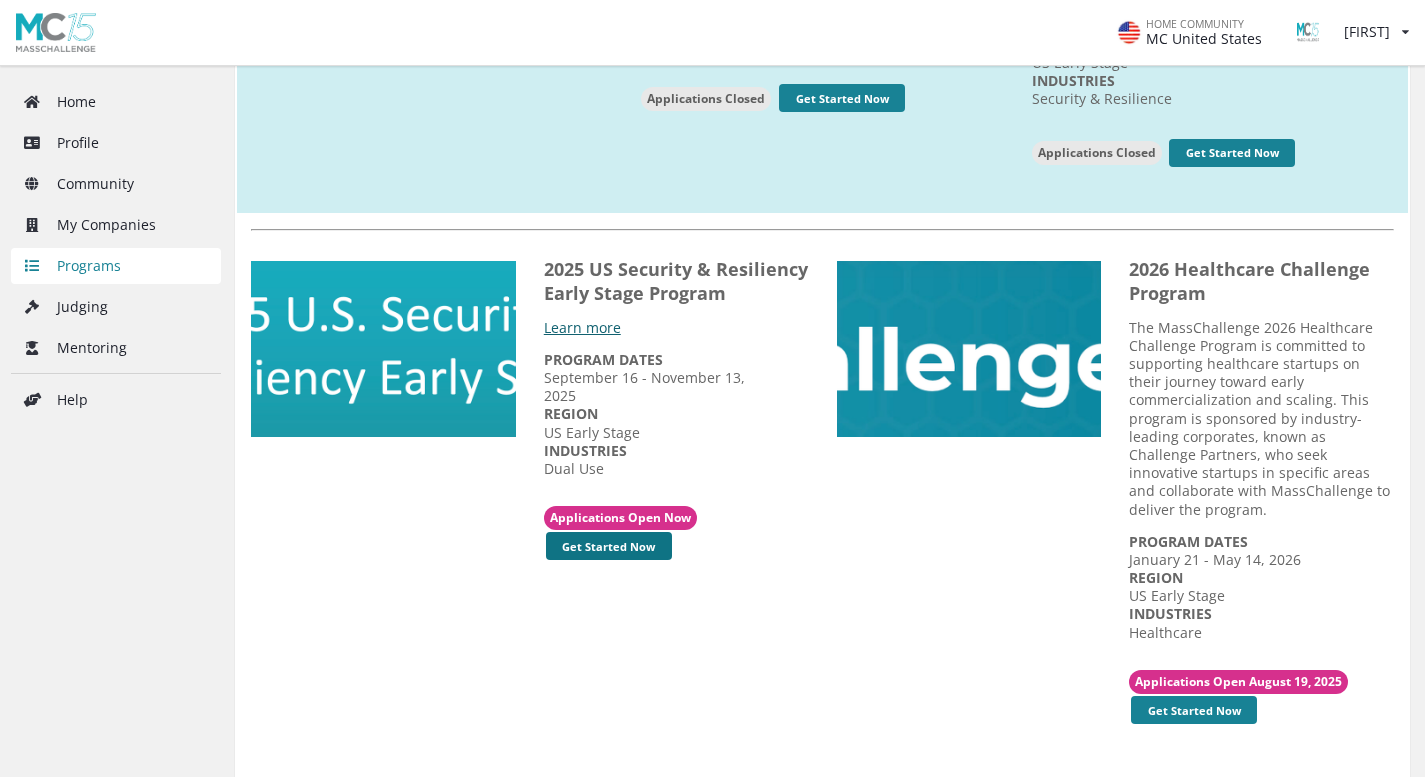 click on "Get Started Now" at bounding box center (609, 546) 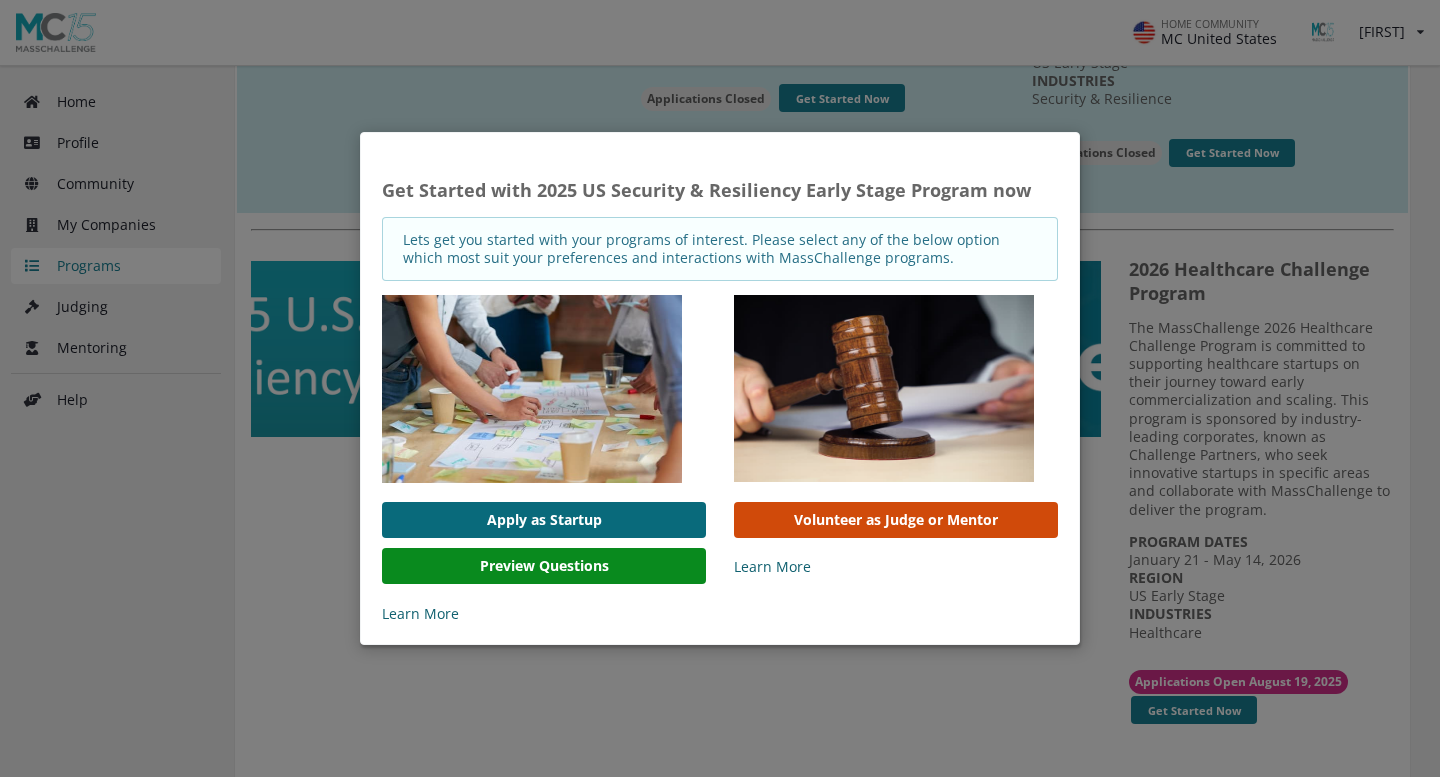 click on "Apply as Startup" at bounding box center [544, 520] 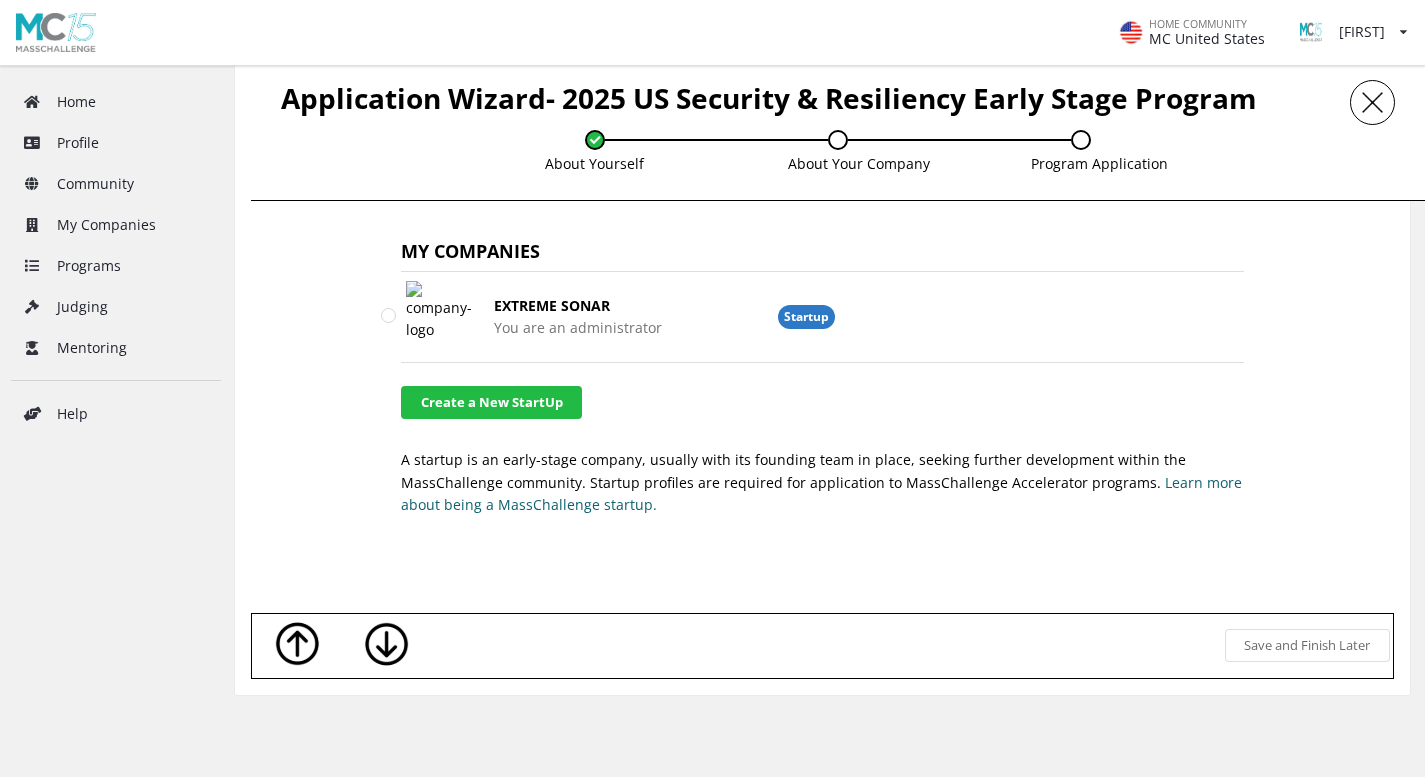scroll, scrollTop: 1044, scrollLeft: 0, axis: vertical 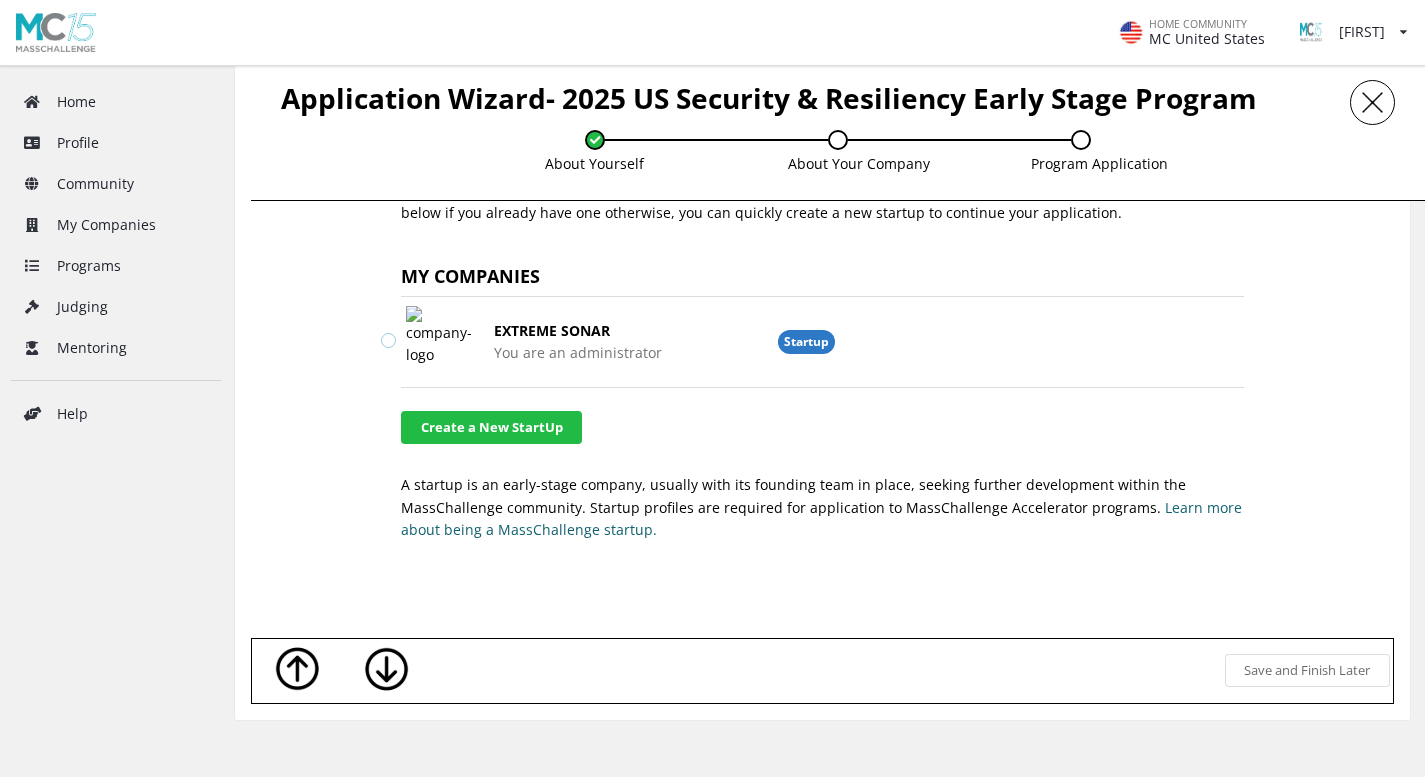 click at bounding box center (389, 339) 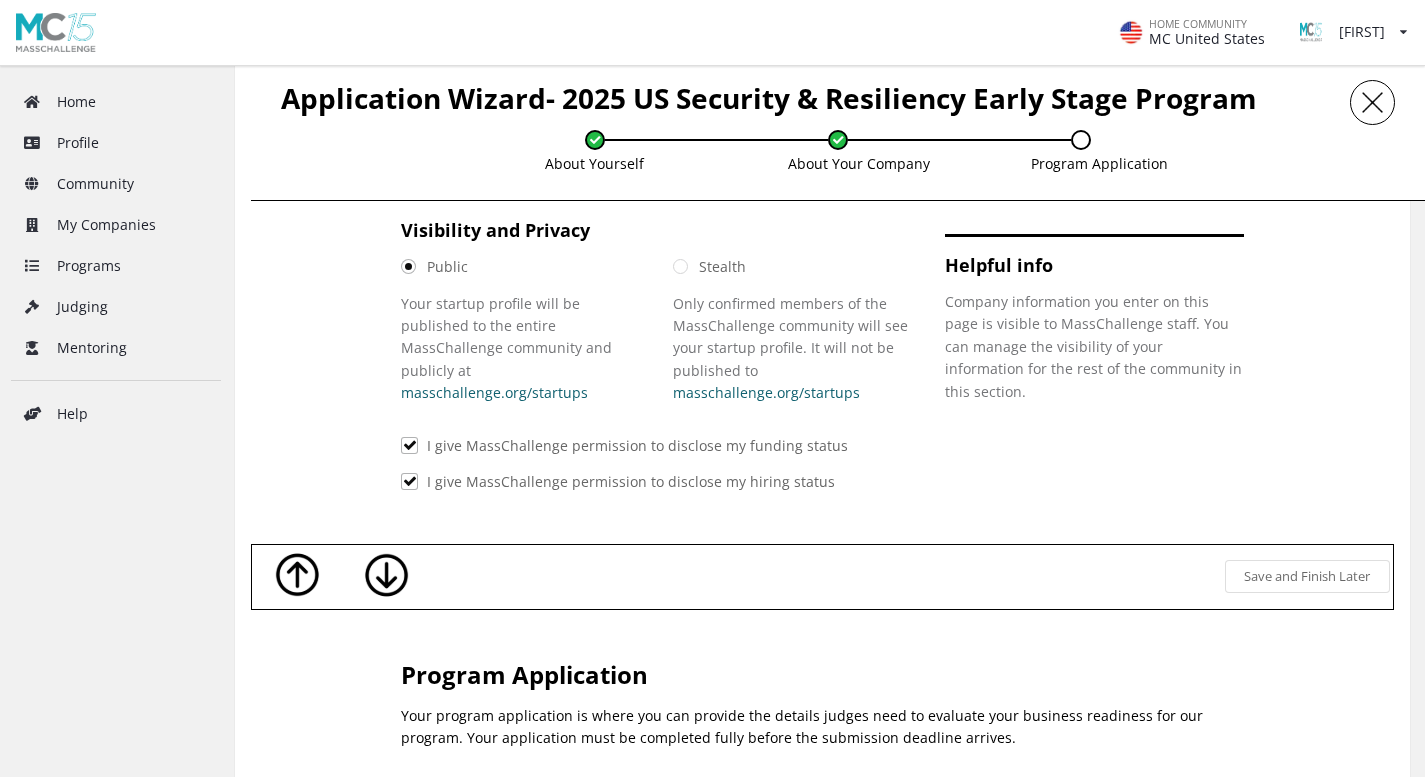scroll, scrollTop: 1821, scrollLeft: 0, axis: vertical 